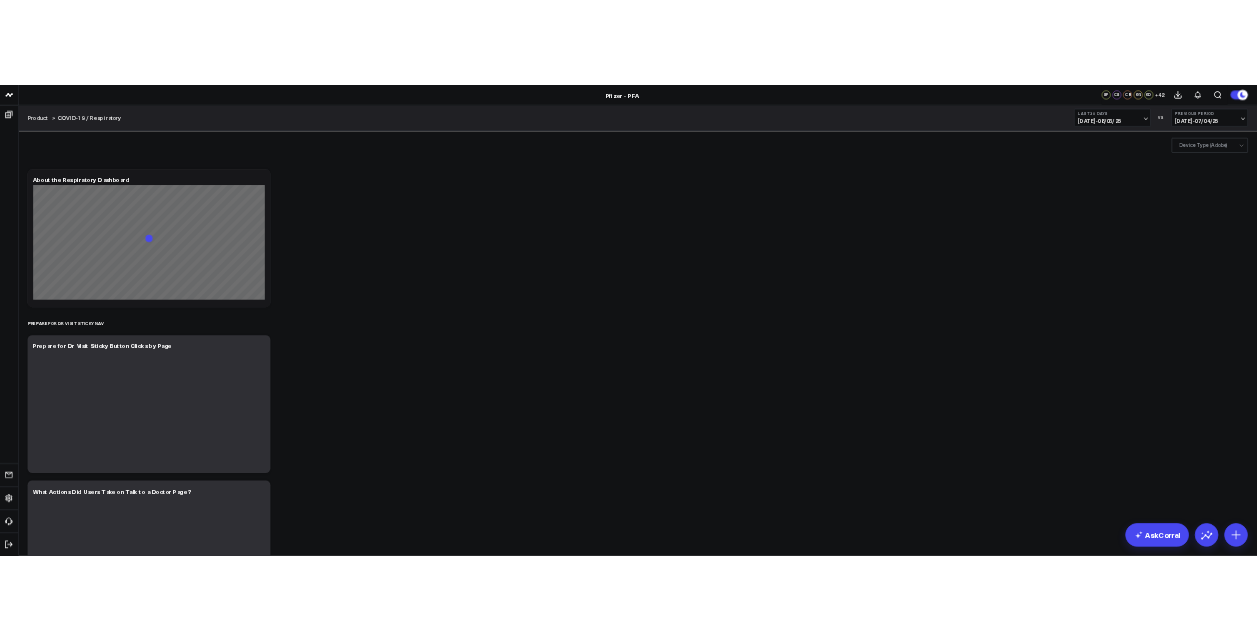 scroll, scrollTop: 0, scrollLeft: 0, axis: both 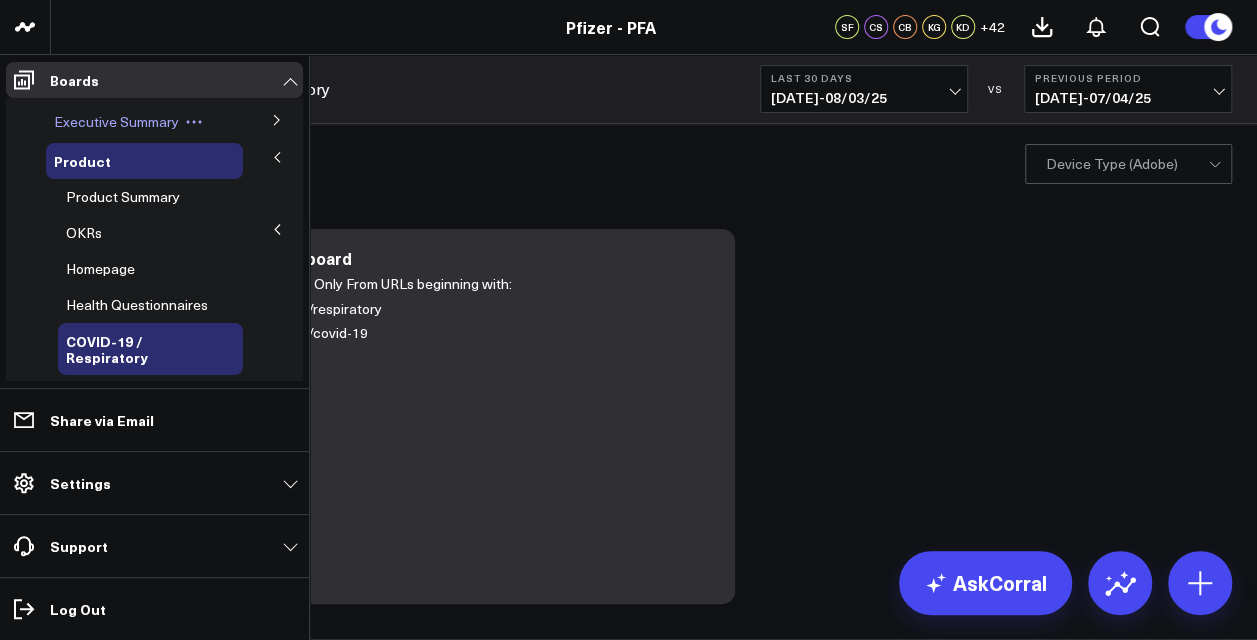 click on "Executive Summary" at bounding box center (116, 121) 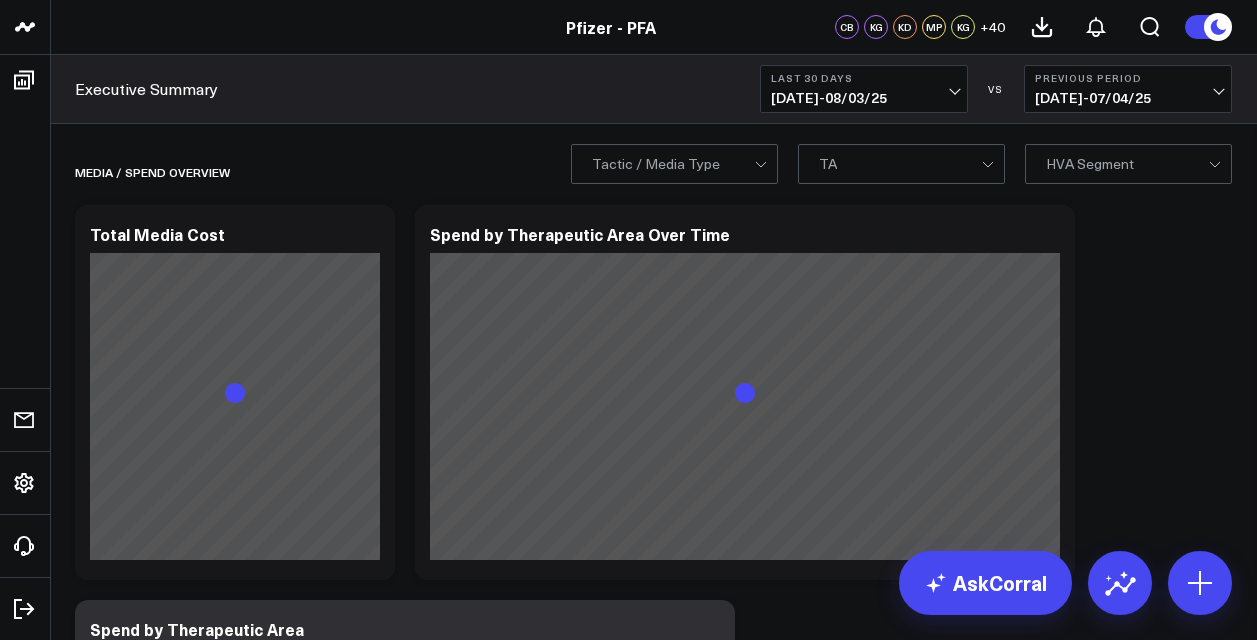 scroll, scrollTop: 0, scrollLeft: 0, axis: both 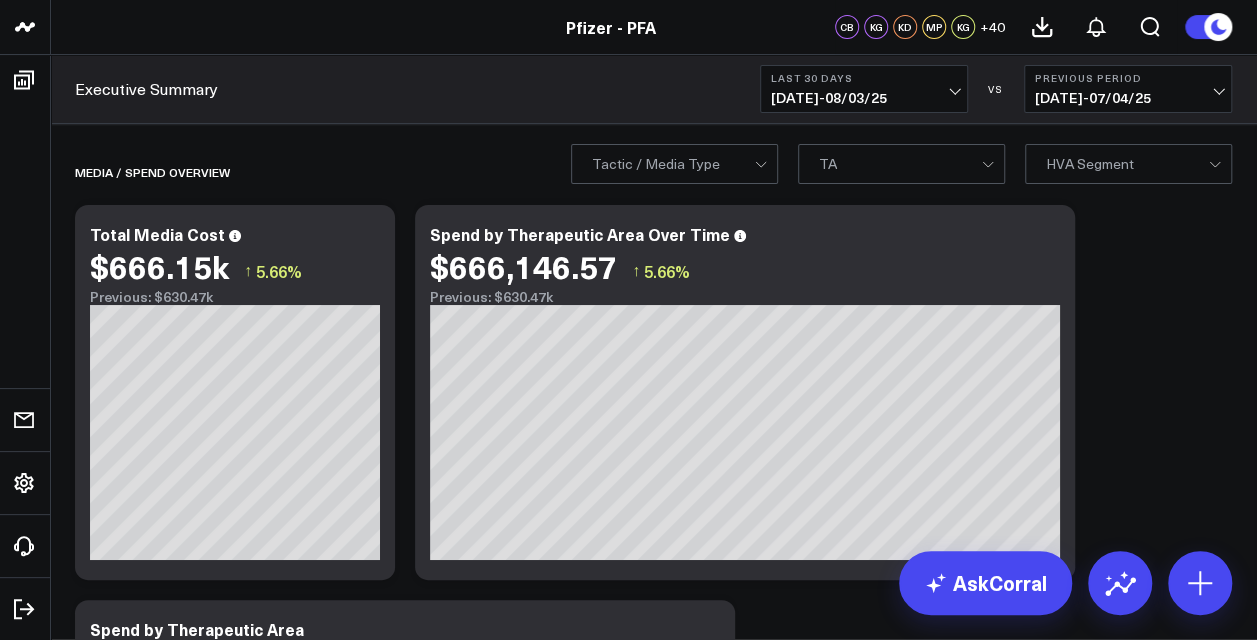click on "07/05/25  -  08/03/25" at bounding box center [864, 98] 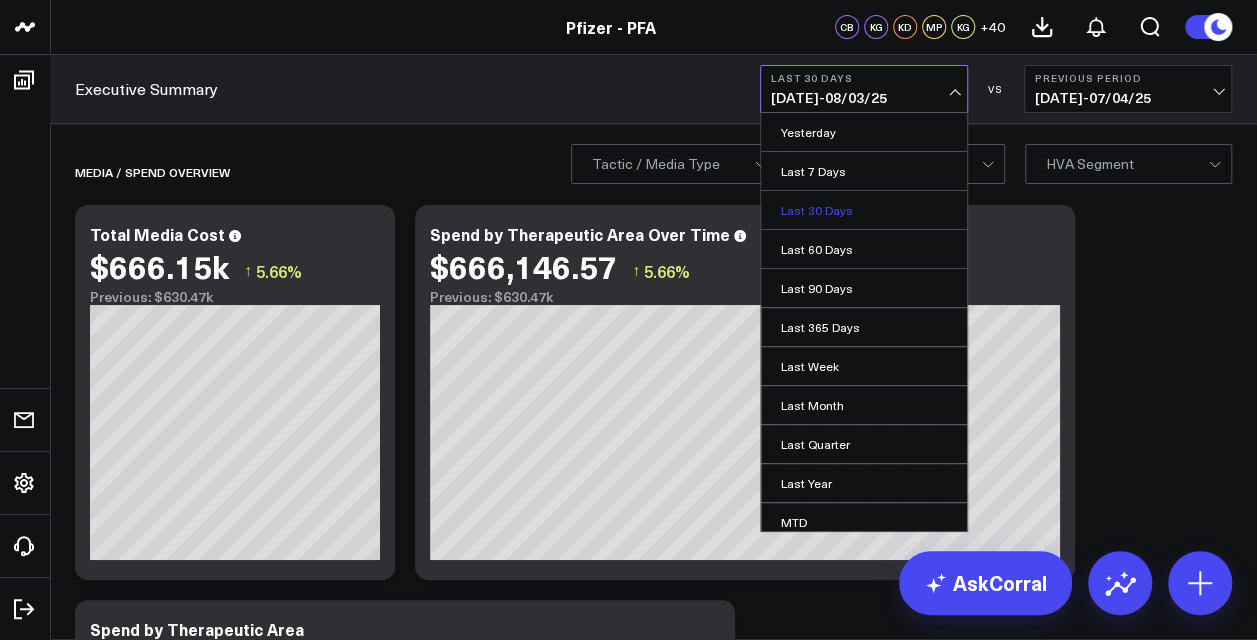 scroll, scrollTop: 121, scrollLeft: 0, axis: vertical 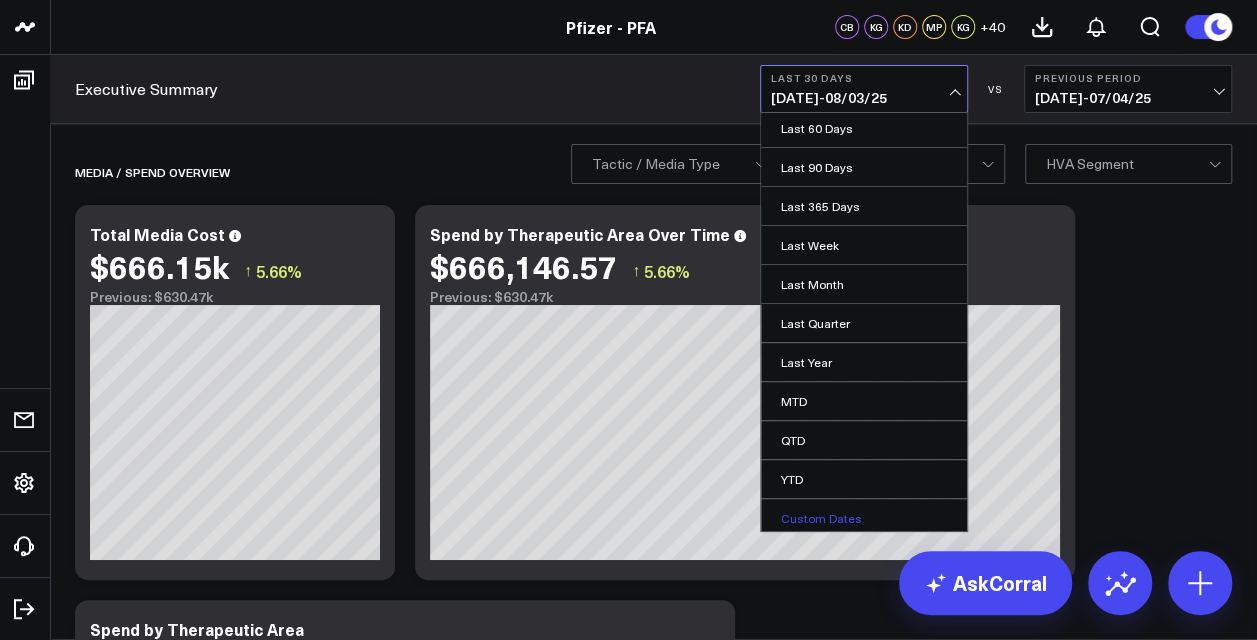 click on "Custom Dates" at bounding box center (864, 518) 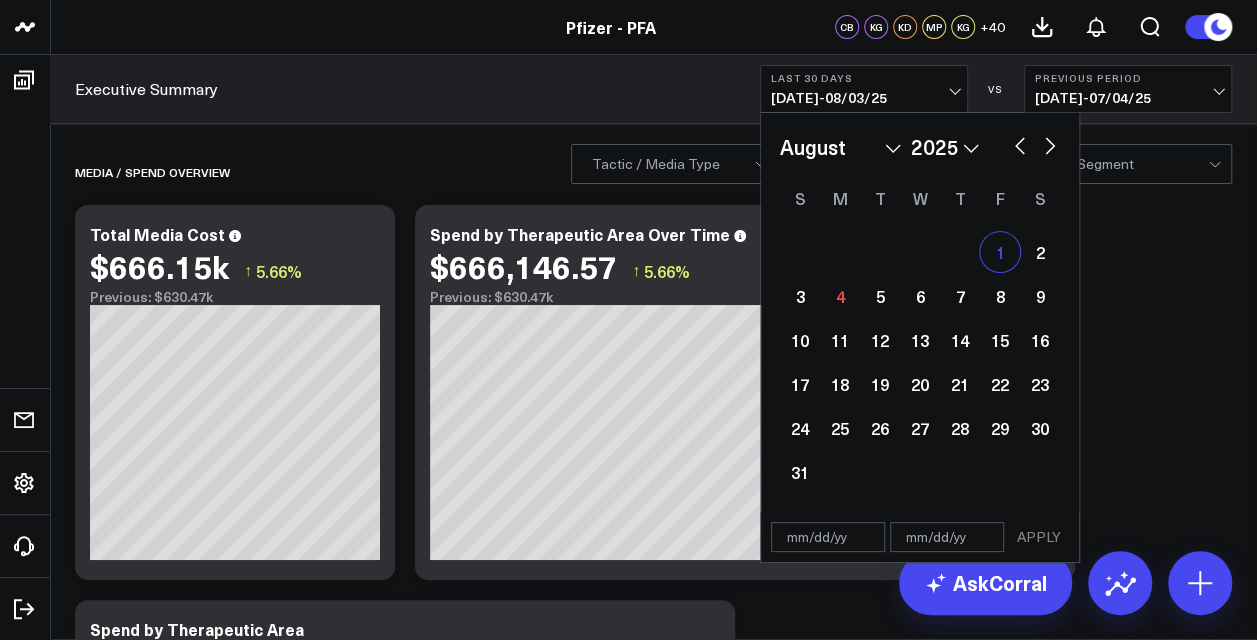 click on "1" at bounding box center [1000, 252] 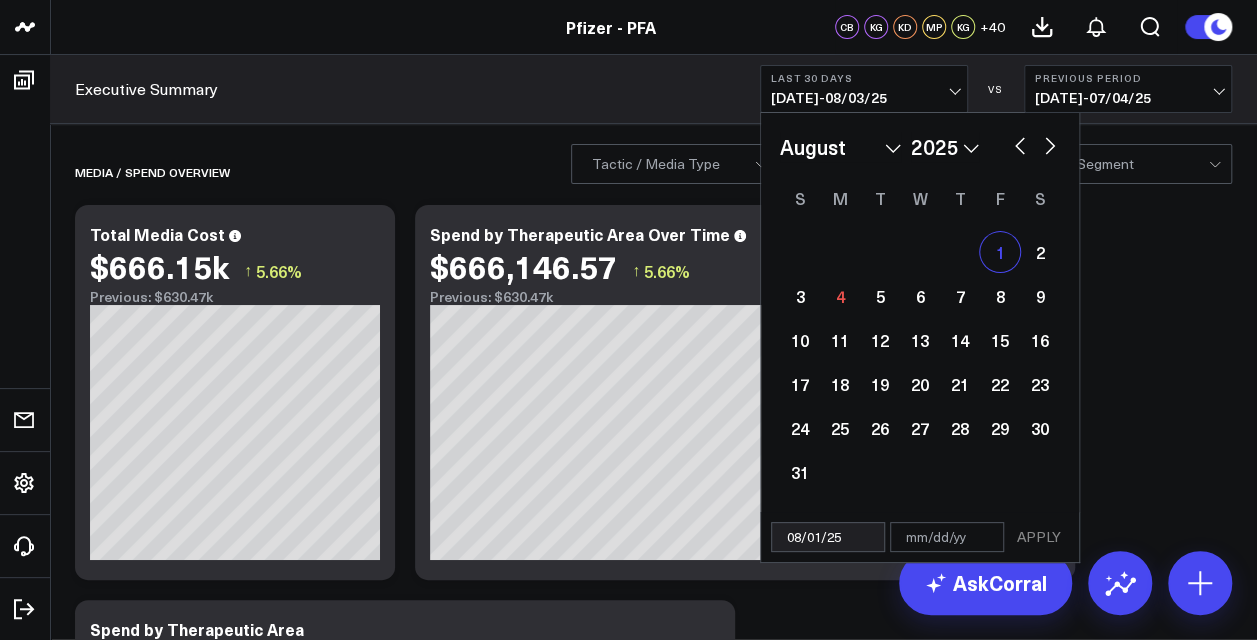 select on "7" 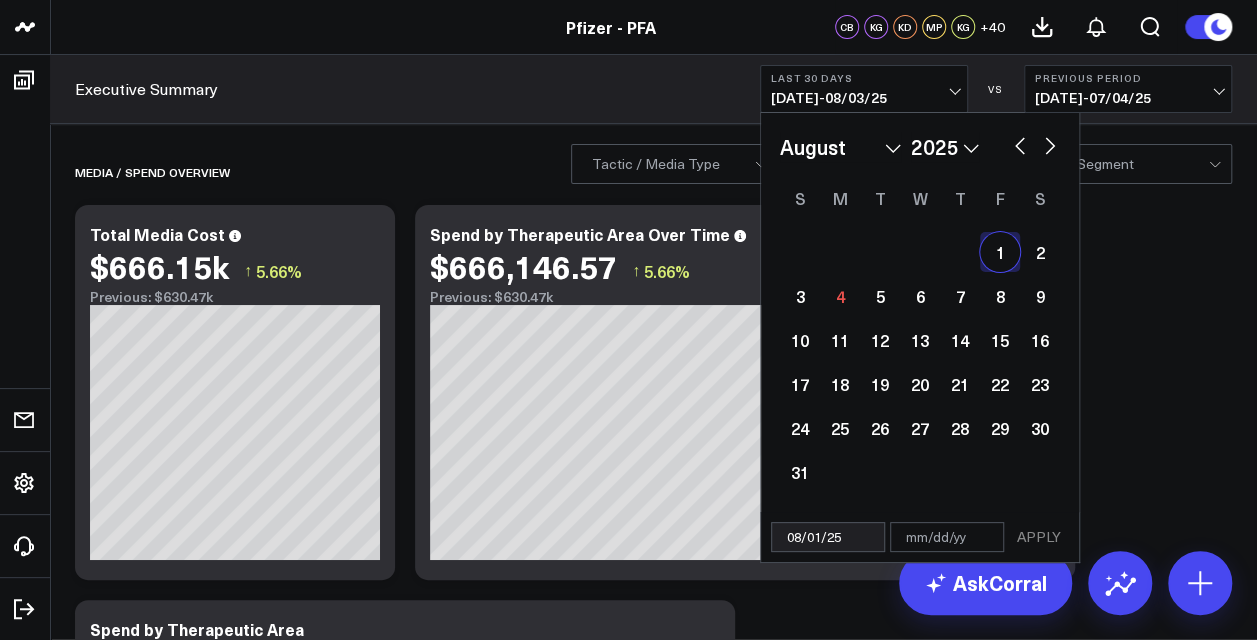 click at bounding box center (1050, 144) 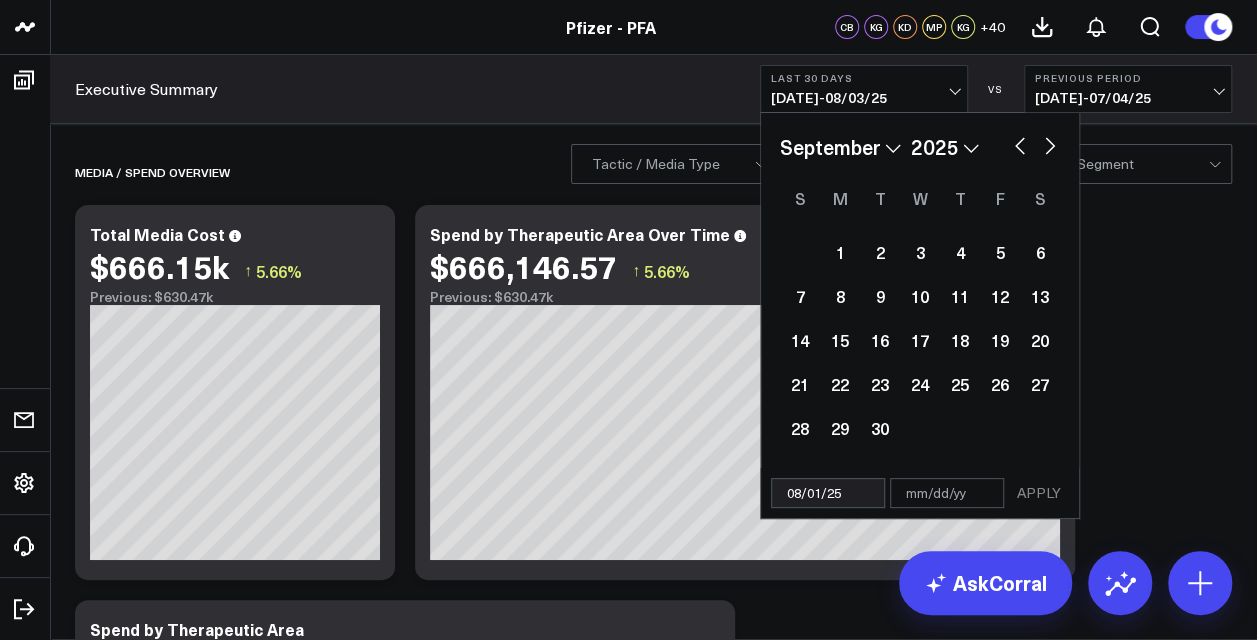 click at bounding box center [1050, 144] 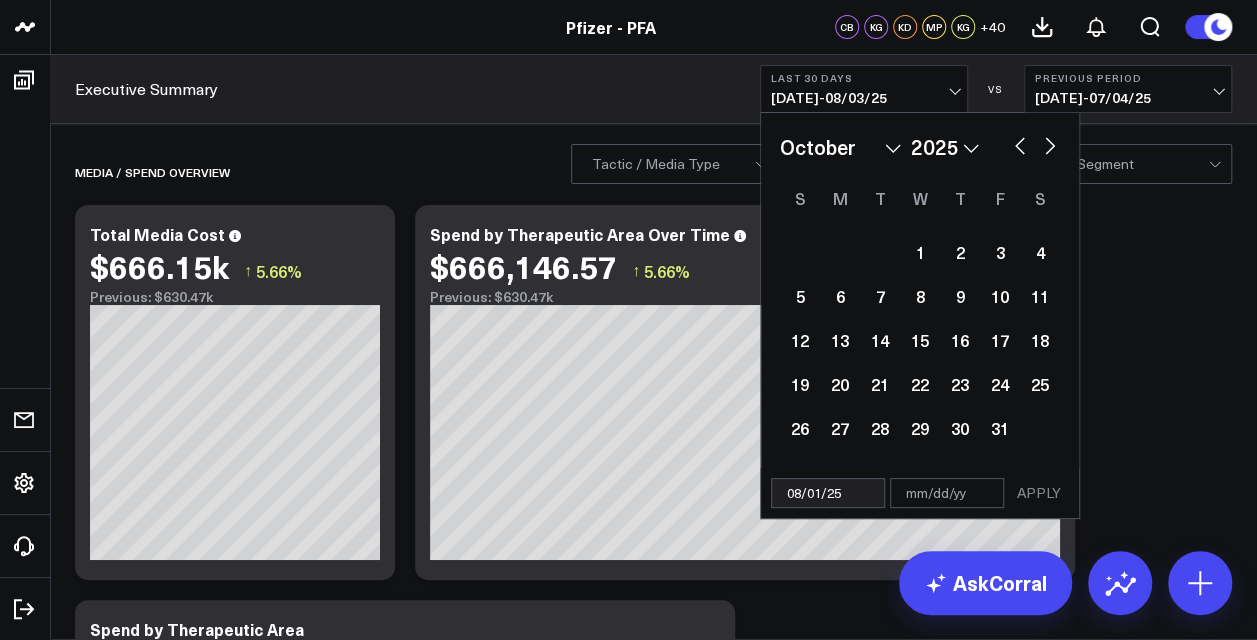 click at bounding box center (1050, 144) 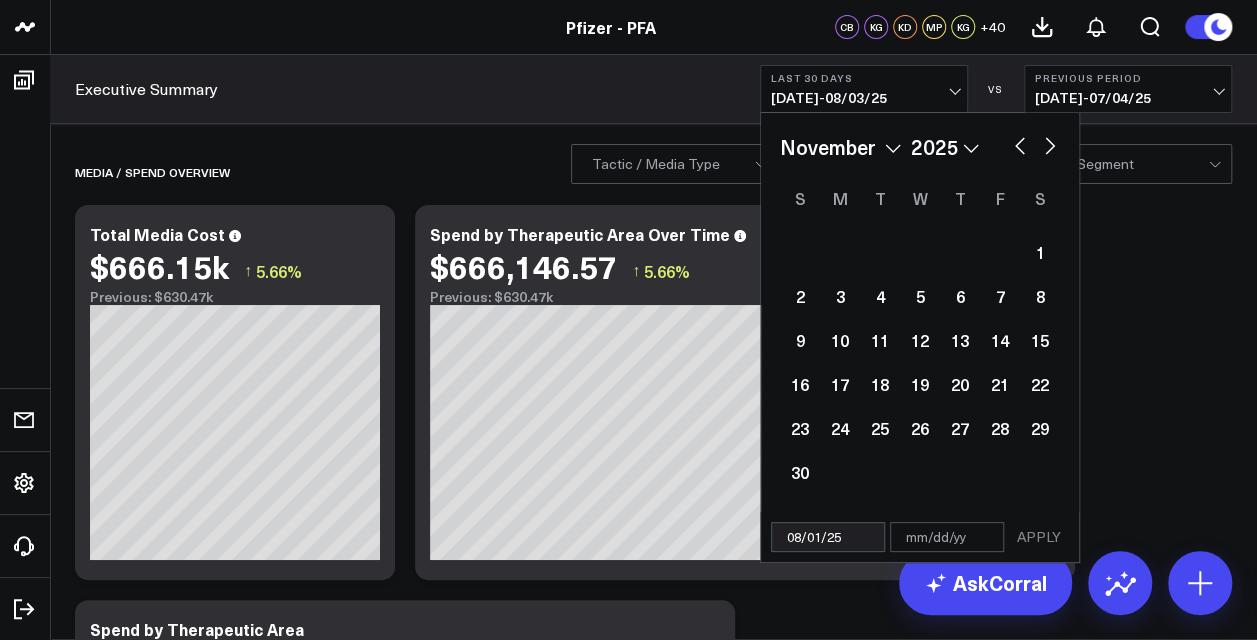 click on "January February March April May June July August September October November December 2026 2025 2024 2023 2022 2021 2020 2019 2018 2017 2016 2015 2014 2013 2012 2011 2010 2009 2008 2007 2006 2005 2004 2003 2002 2001 2000" at bounding box center (920, 147) 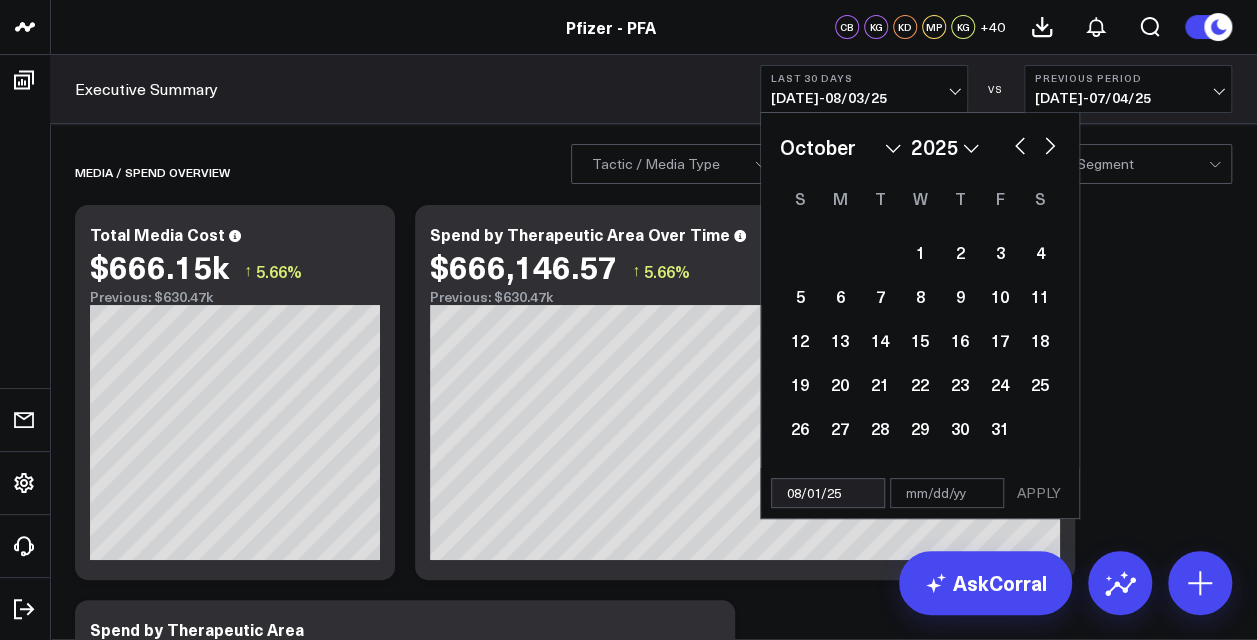 click at bounding box center (1020, 144) 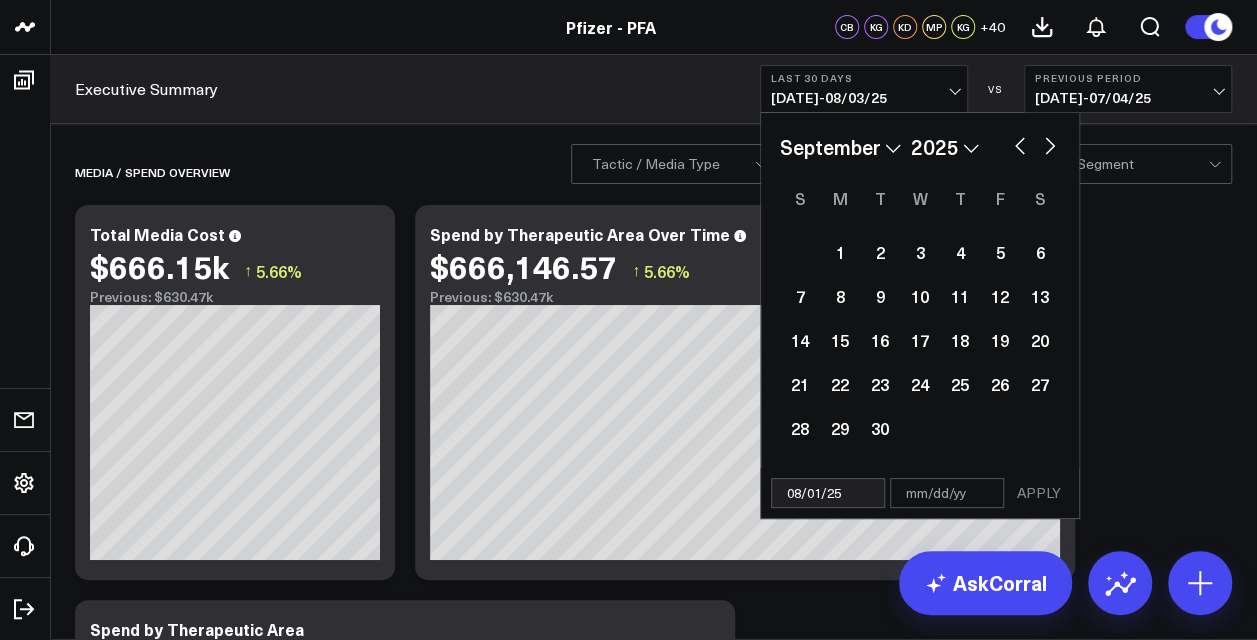 click at bounding box center [1020, 144] 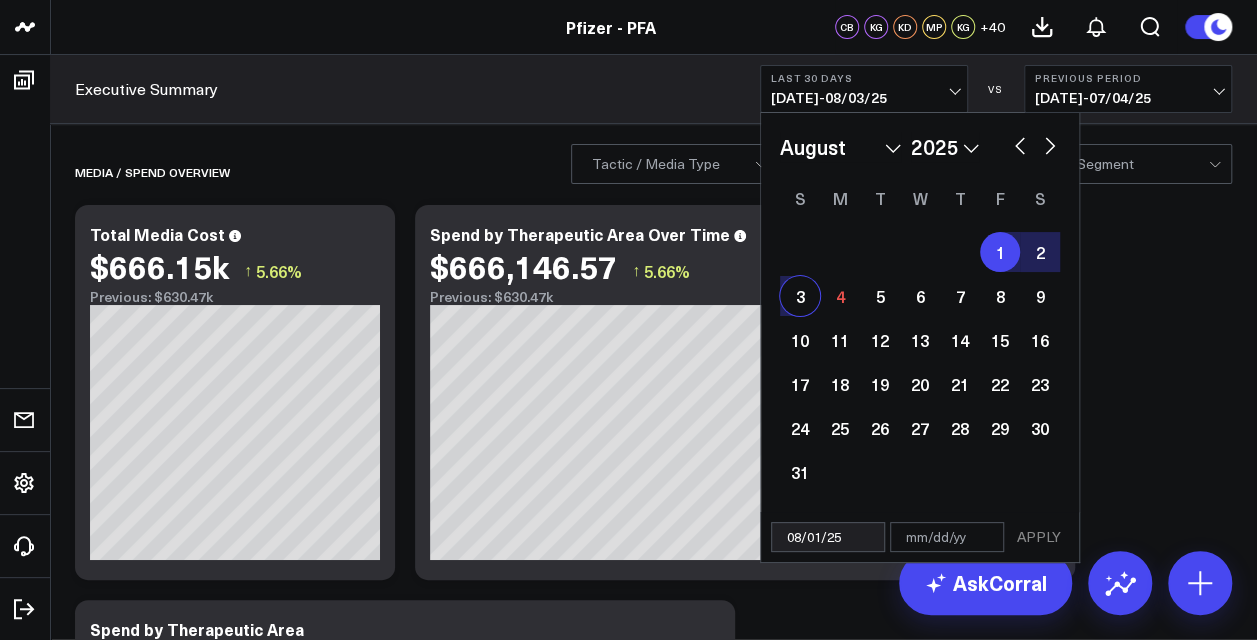 click on "3" at bounding box center [800, 296] 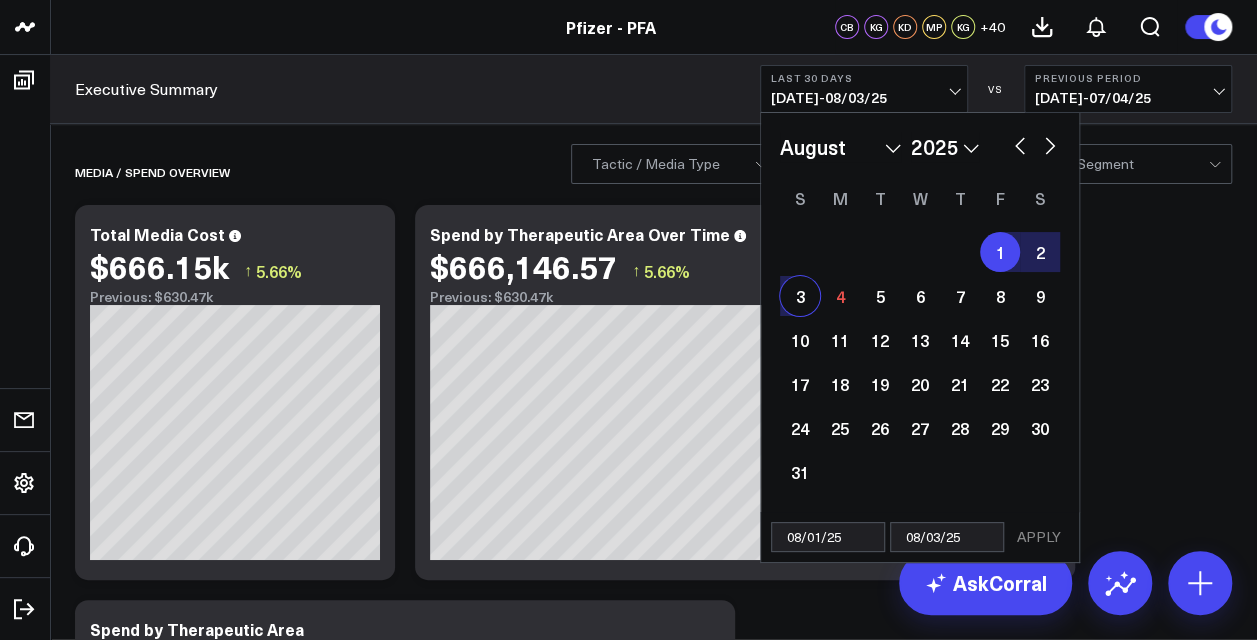 select on "7" 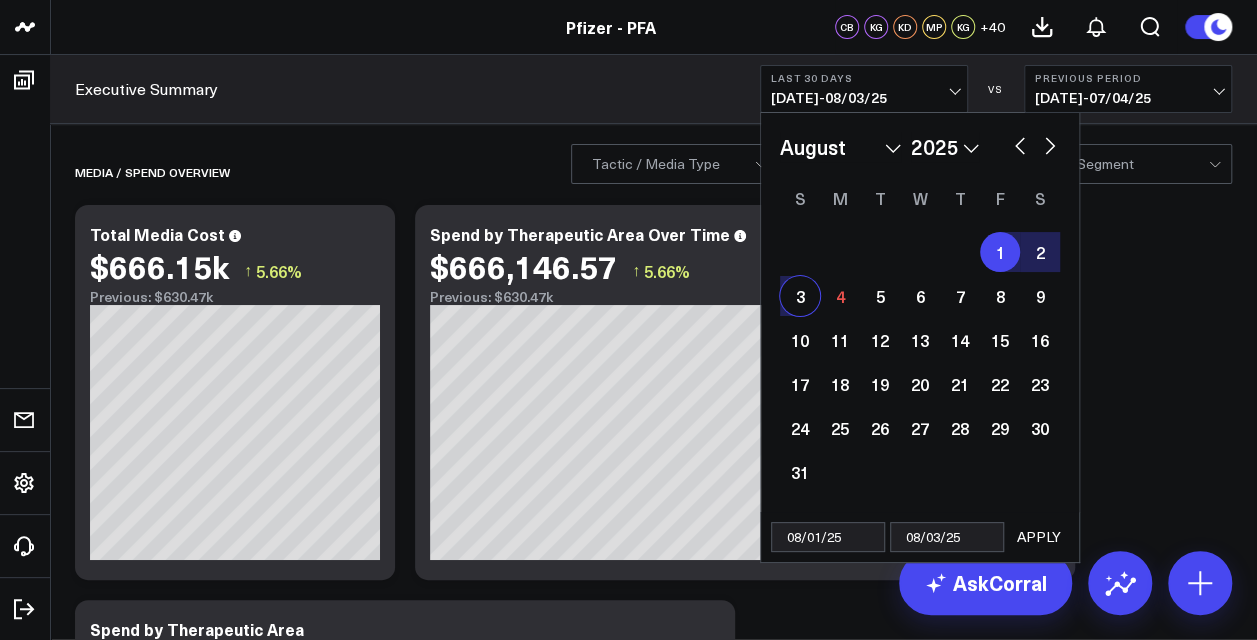 click on "APPLY" at bounding box center (1039, 537) 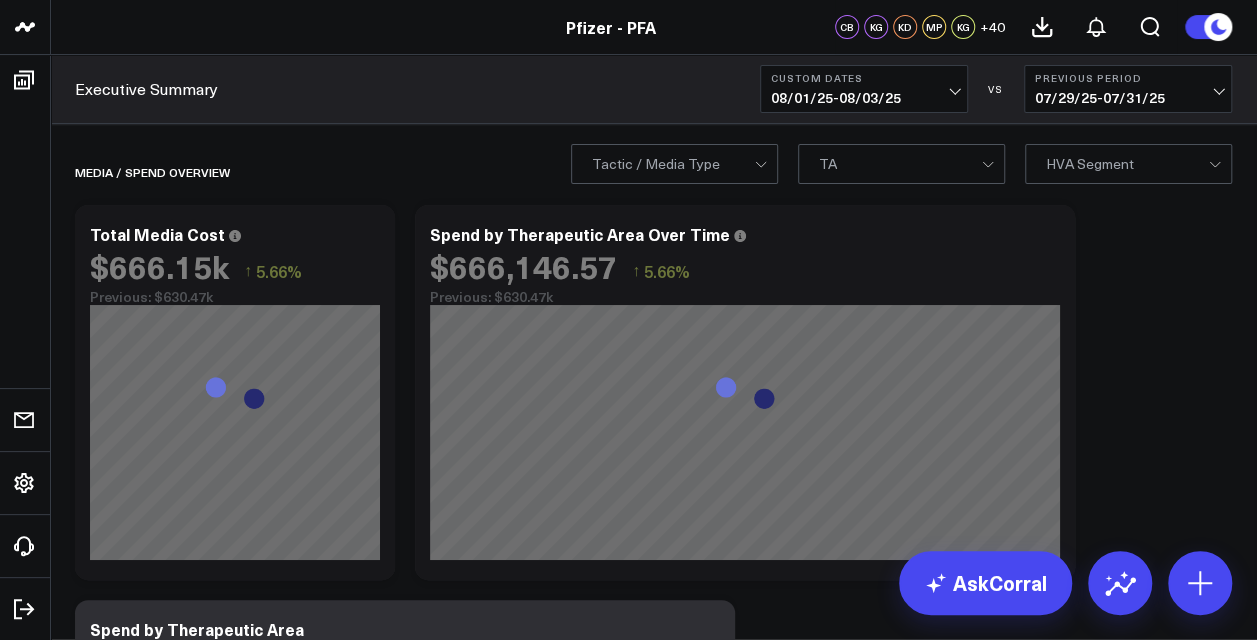 click on "07/29/25  -  07/31/25" at bounding box center (1128, 98) 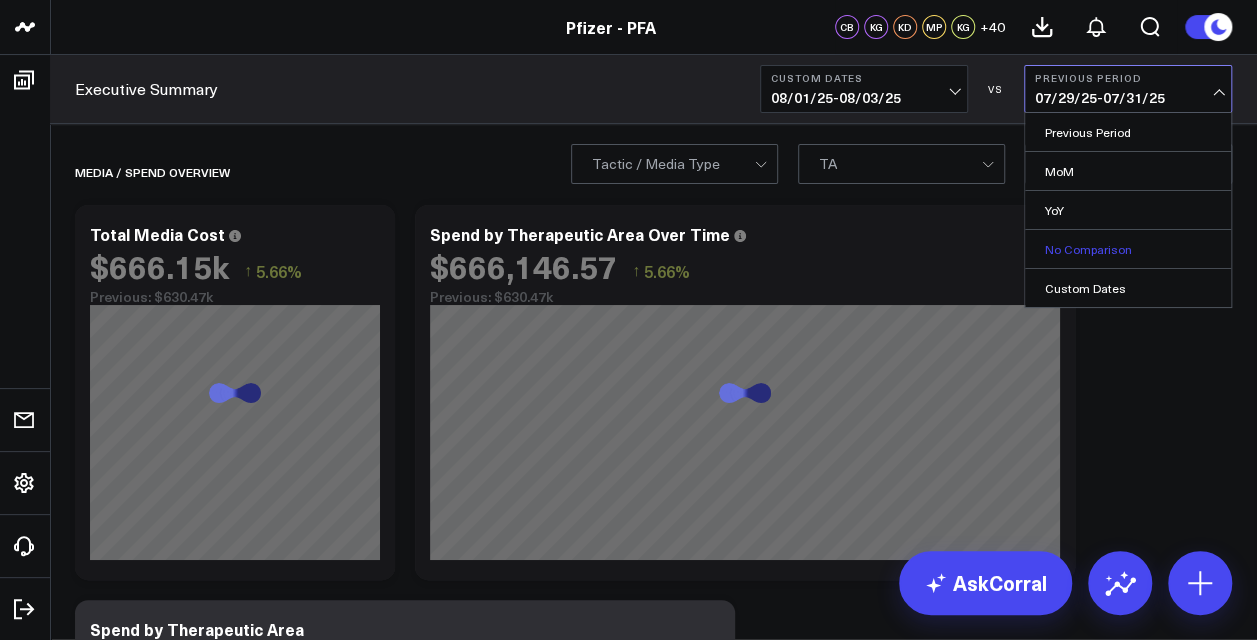 click on "No Comparison" at bounding box center [1128, 249] 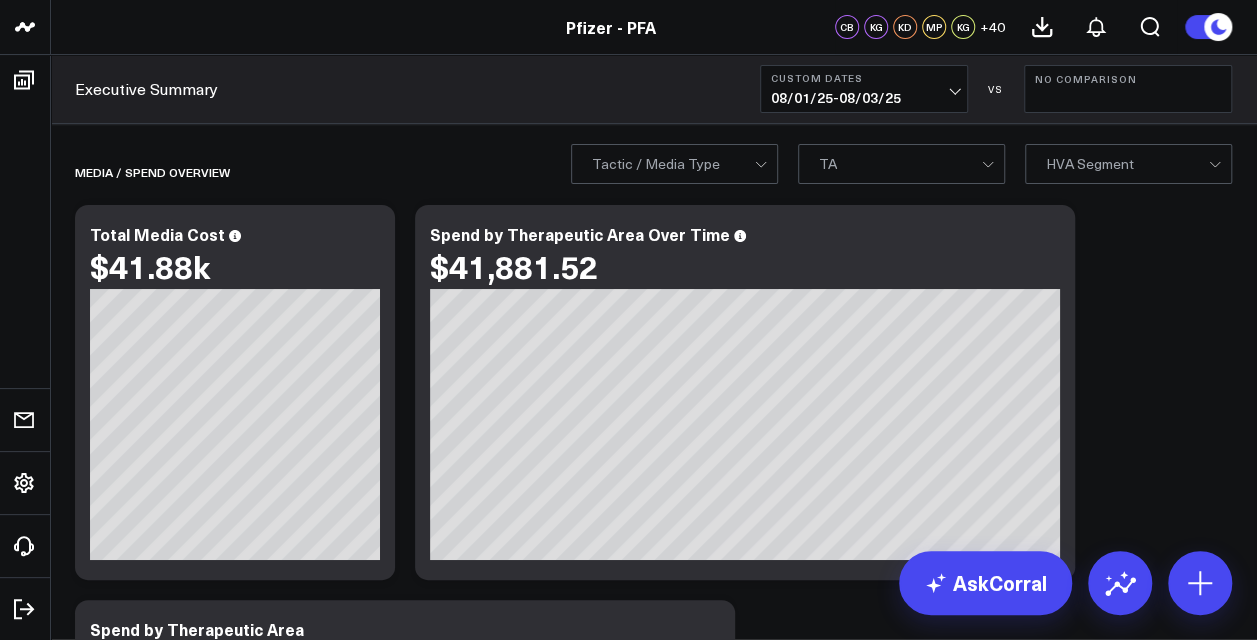 click on "Custom Dates" at bounding box center (864, 78) 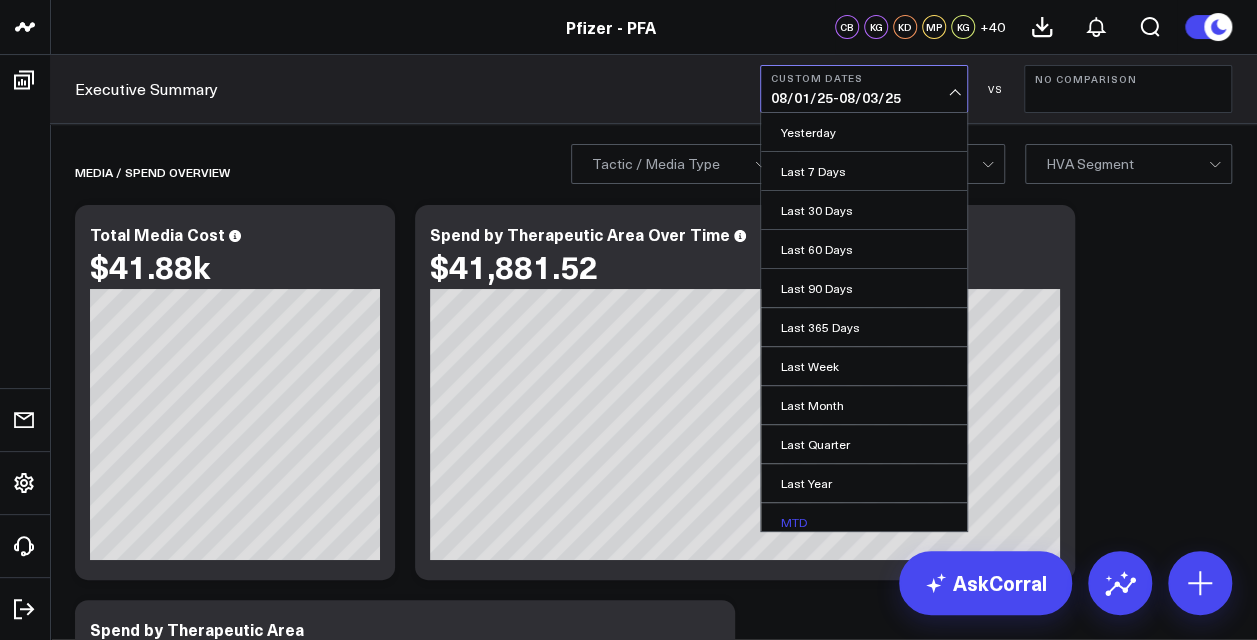 click on "MTD" at bounding box center [864, 522] 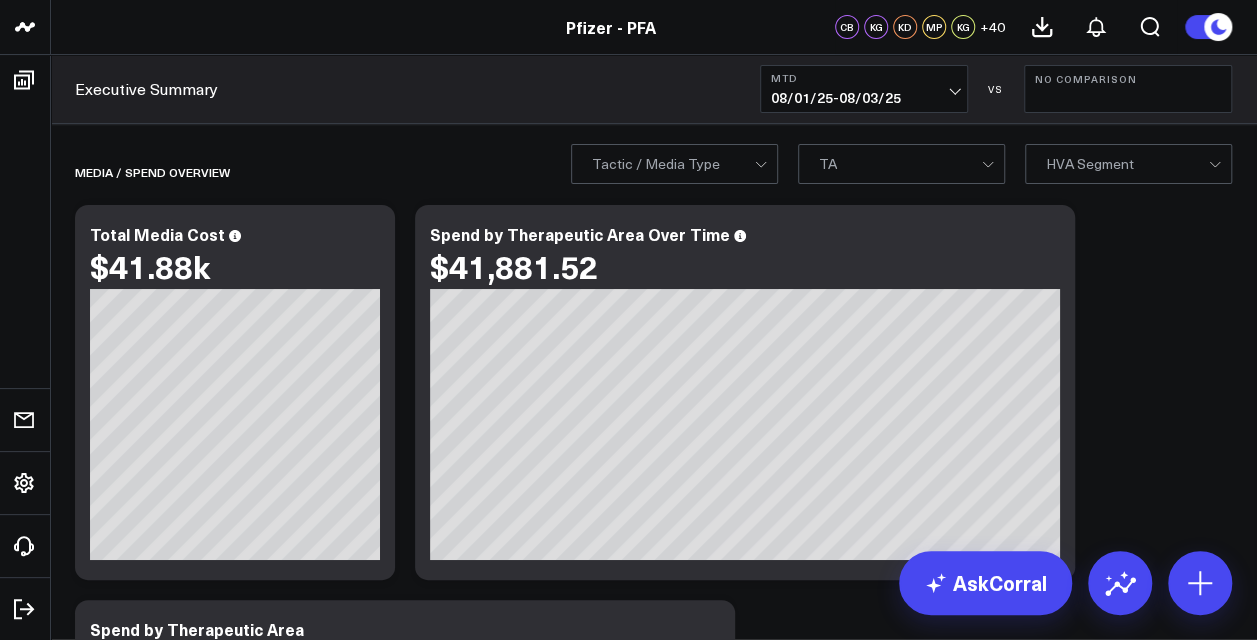 click on "MTD 08/01/25  -  08/03/25" at bounding box center (864, 89) 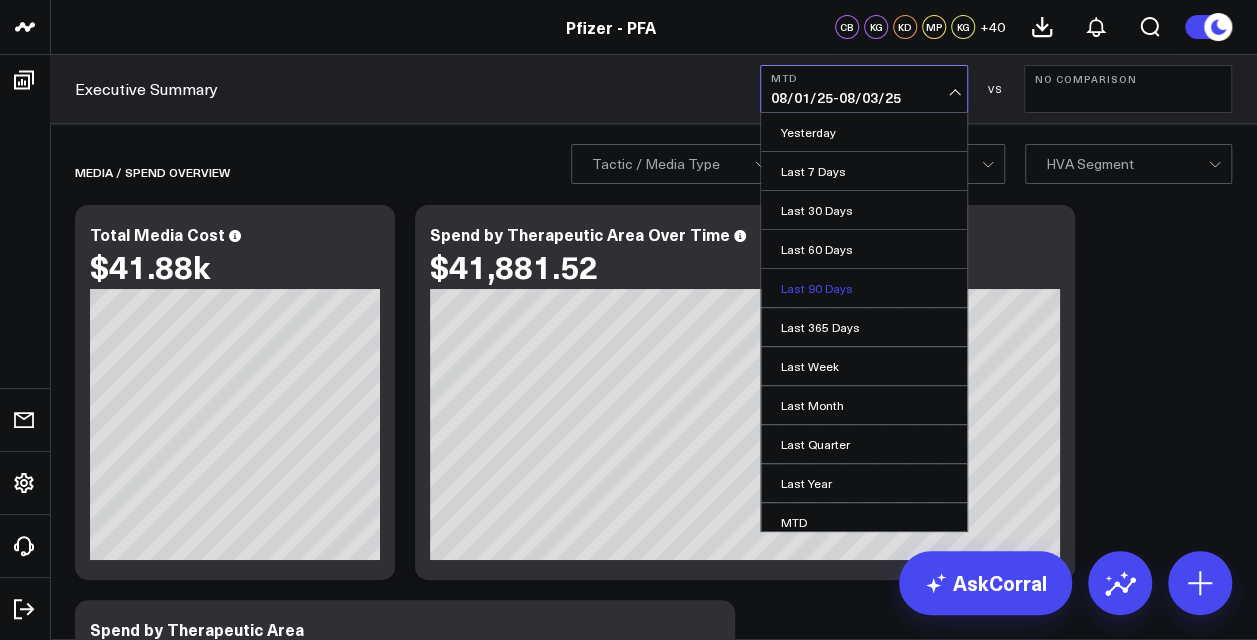 scroll, scrollTop: 122, scrollLeft: 0, axis: vertical 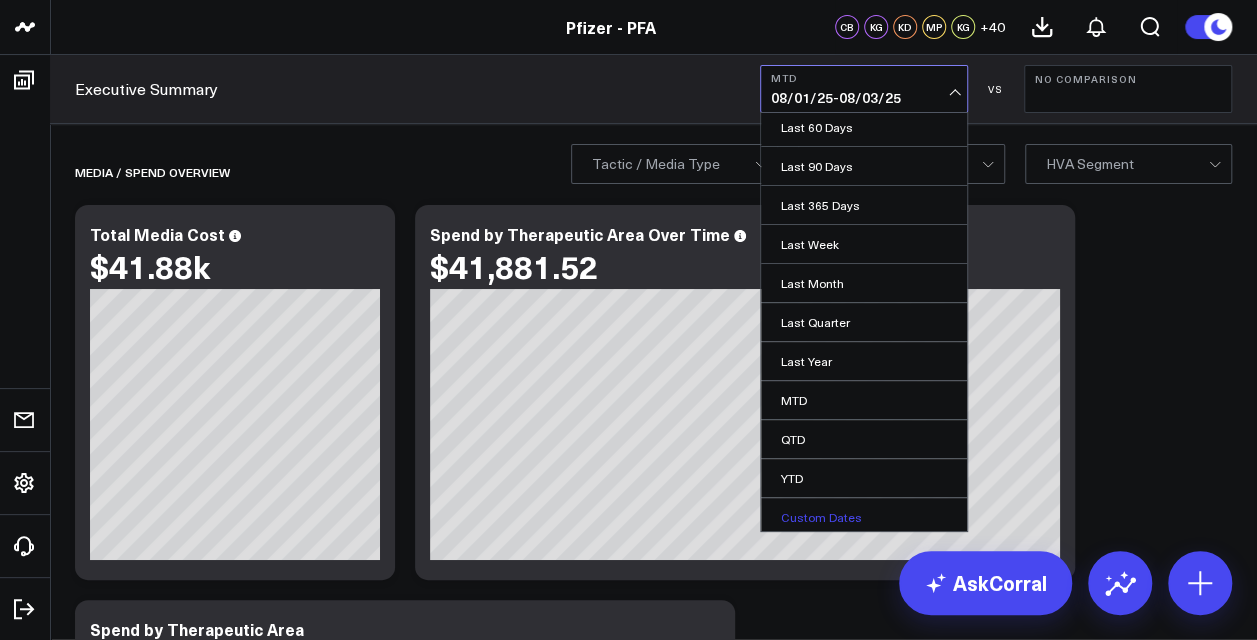 click on "Custom Dates" at bounding box center [864, 517] 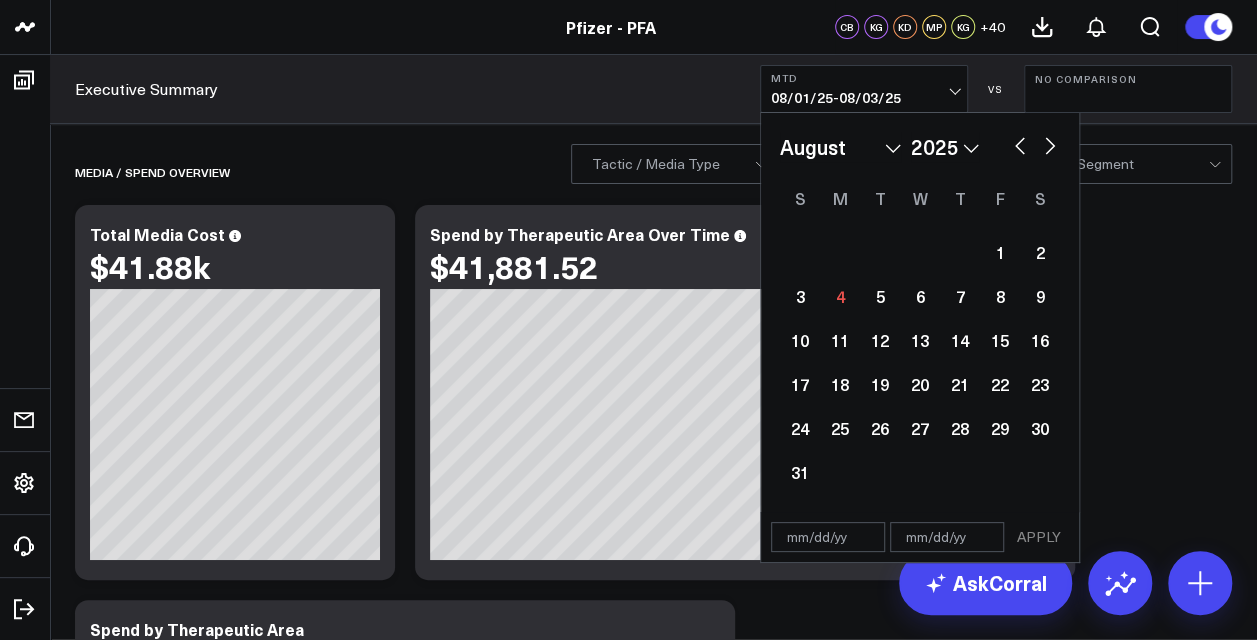 click on "January February March April May June July August September October November December" at bounding box center [840, 147] 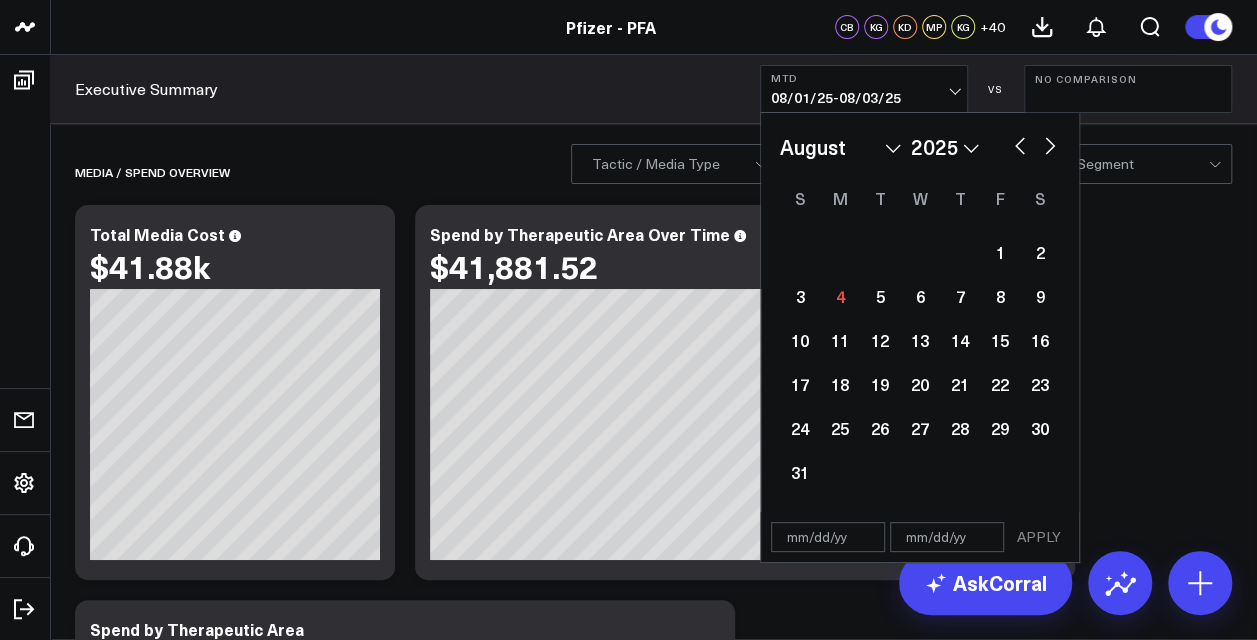 click on "2026 2025 2024 2023 2022 2021 2020 2019 2018 2017 2016 2015 2014 2013 2012 2011 2010 2009 2008 2007 2006 2005 2004 2003 2002 2001 2000" at bounding box center [945, 147] 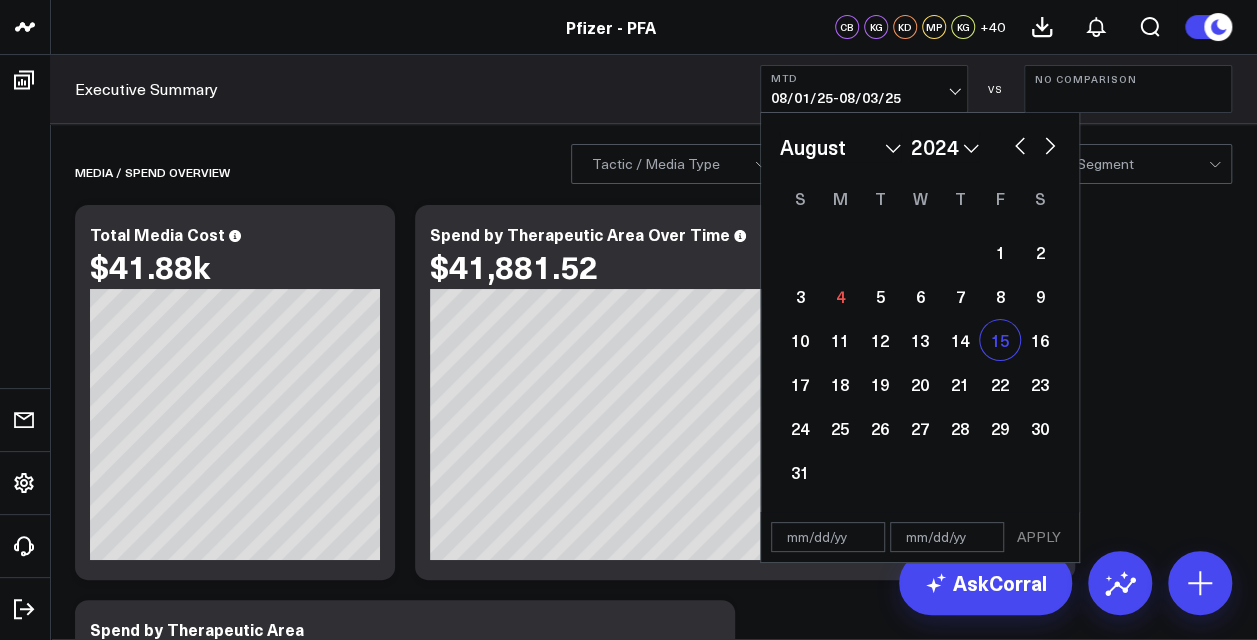select on "7" 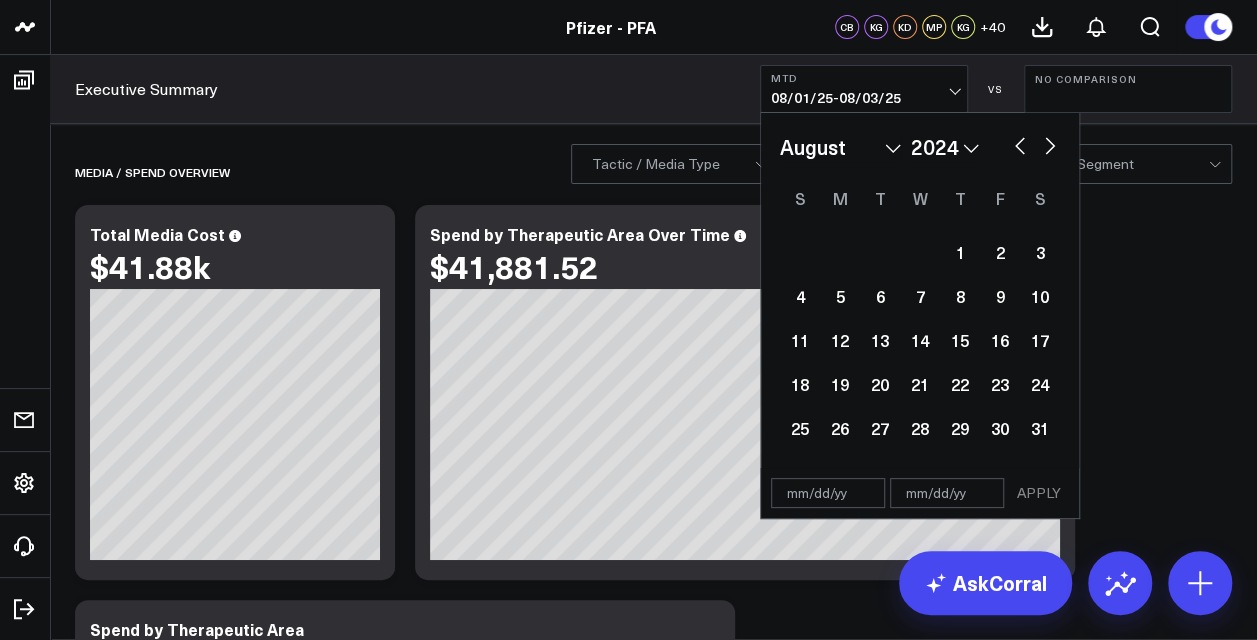 click on "January February March April May June July August September October November December" at bounding box center [840, 147] 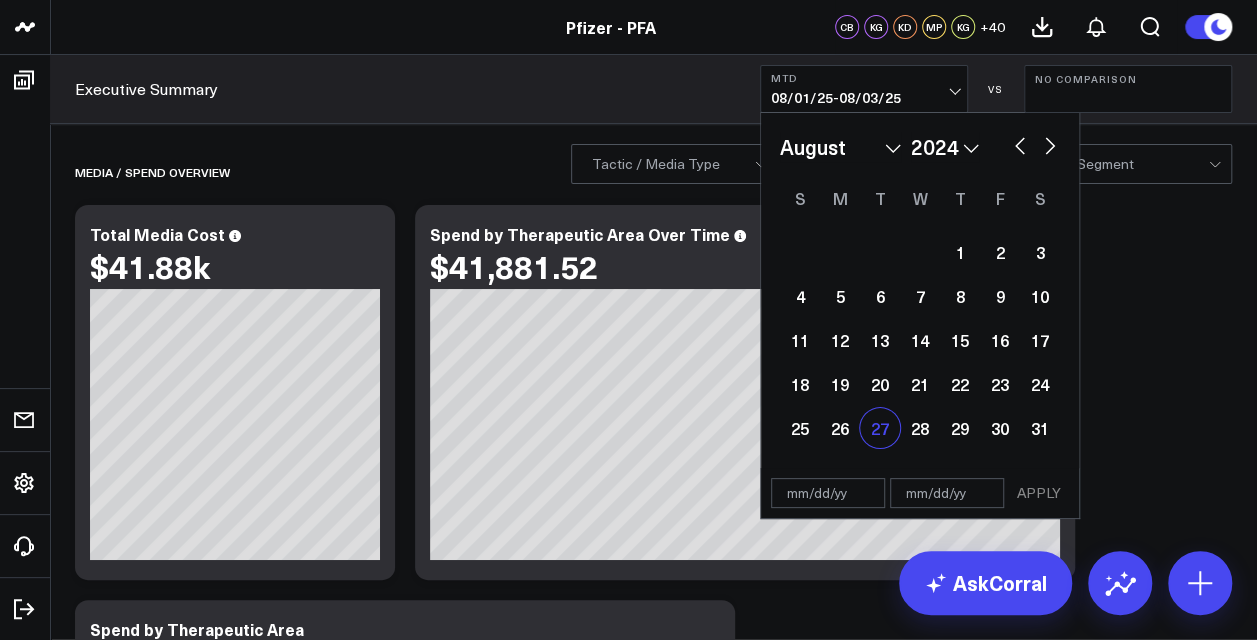 click on "27" at bounding box center [880, 428] 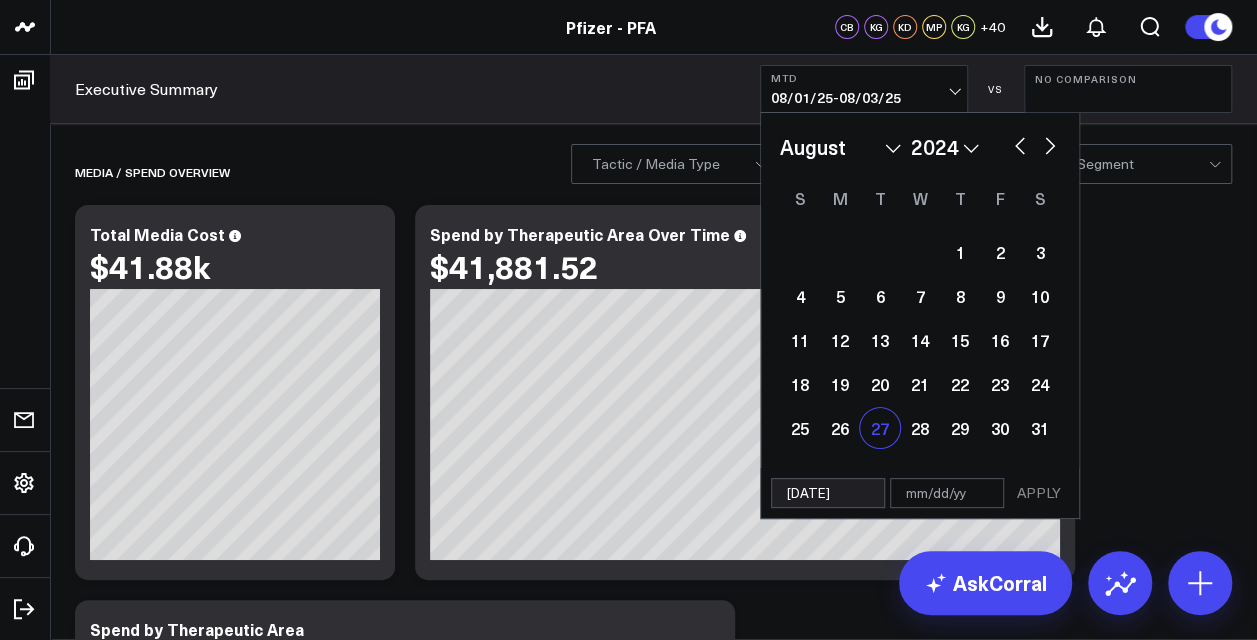 select on "7" 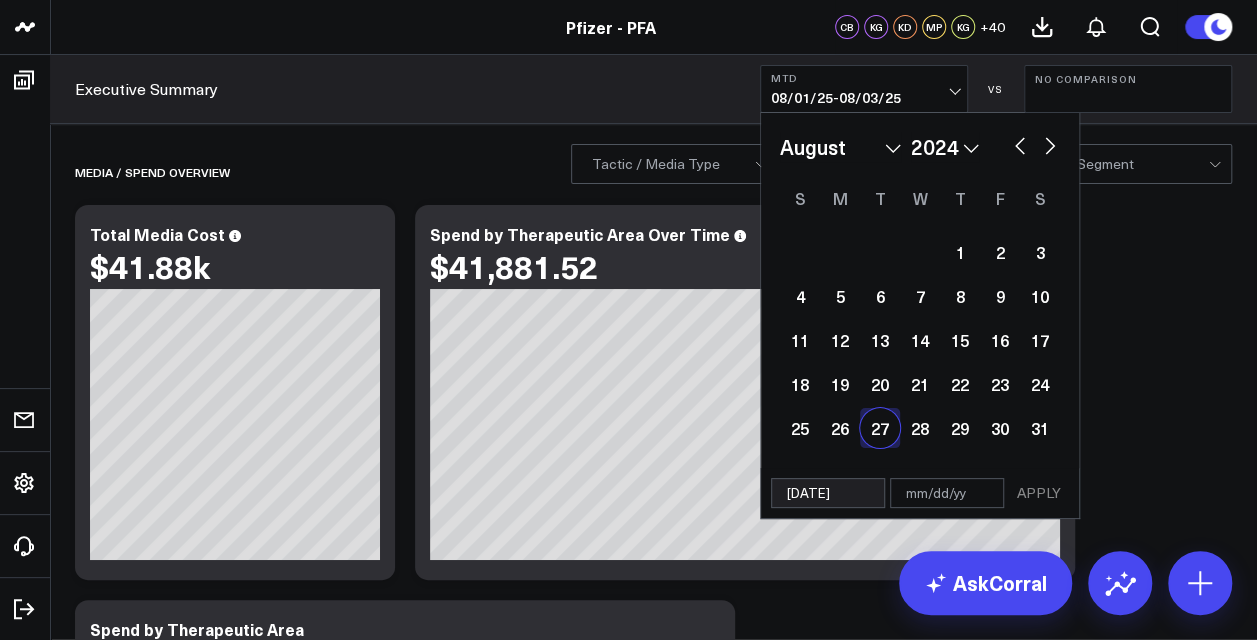 click on "2026 2025 2024 2023 2022 2021 2020 2019 2018 2017 2016 2015 2014 2013 2012 2011 2010 2009 2008 2007 2006 2005 2004 2003 2002 2001 2000" at bounding box center (945, 147) 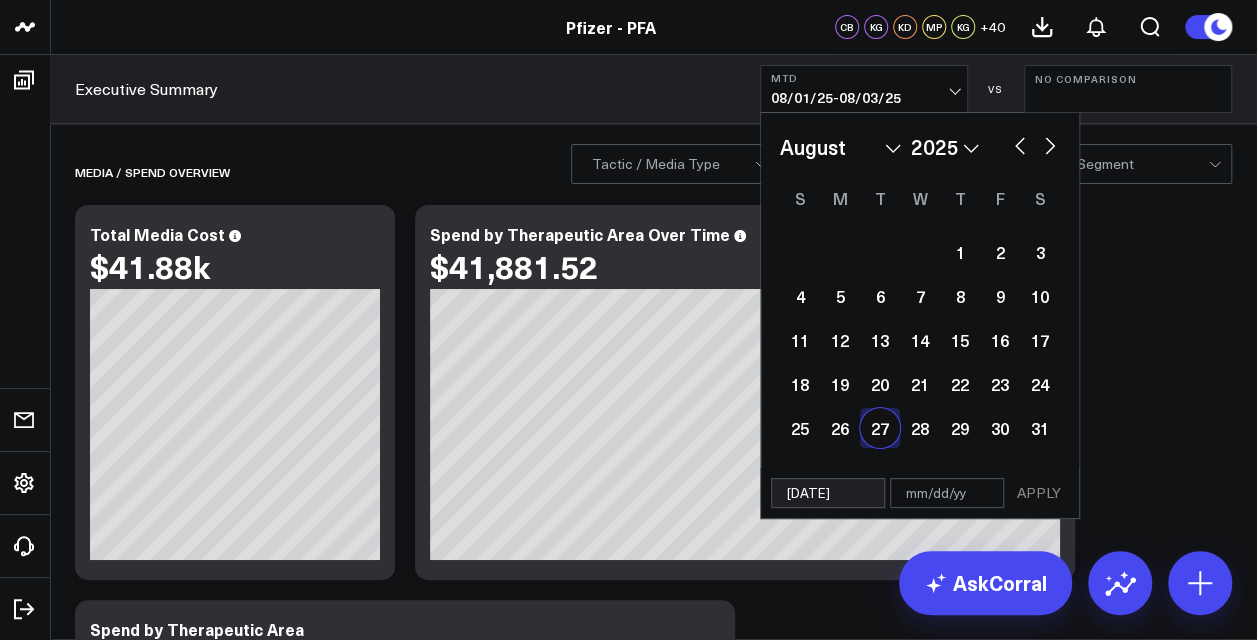 select on "7" 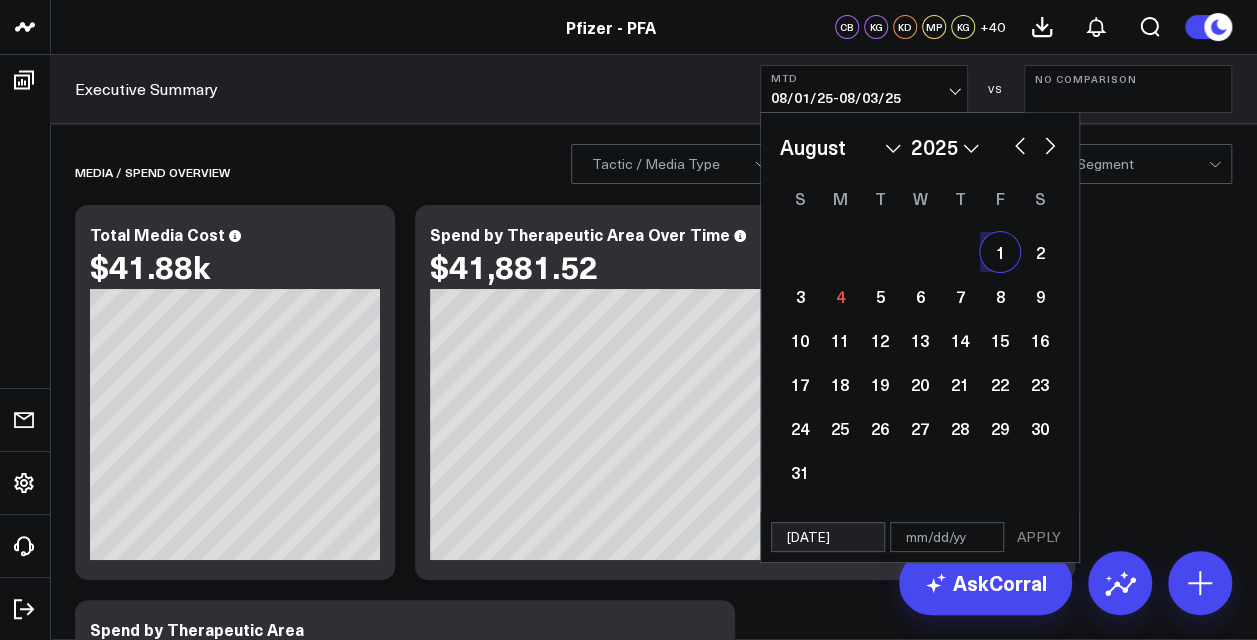 click on "1" at bounding box center [1000, 252] 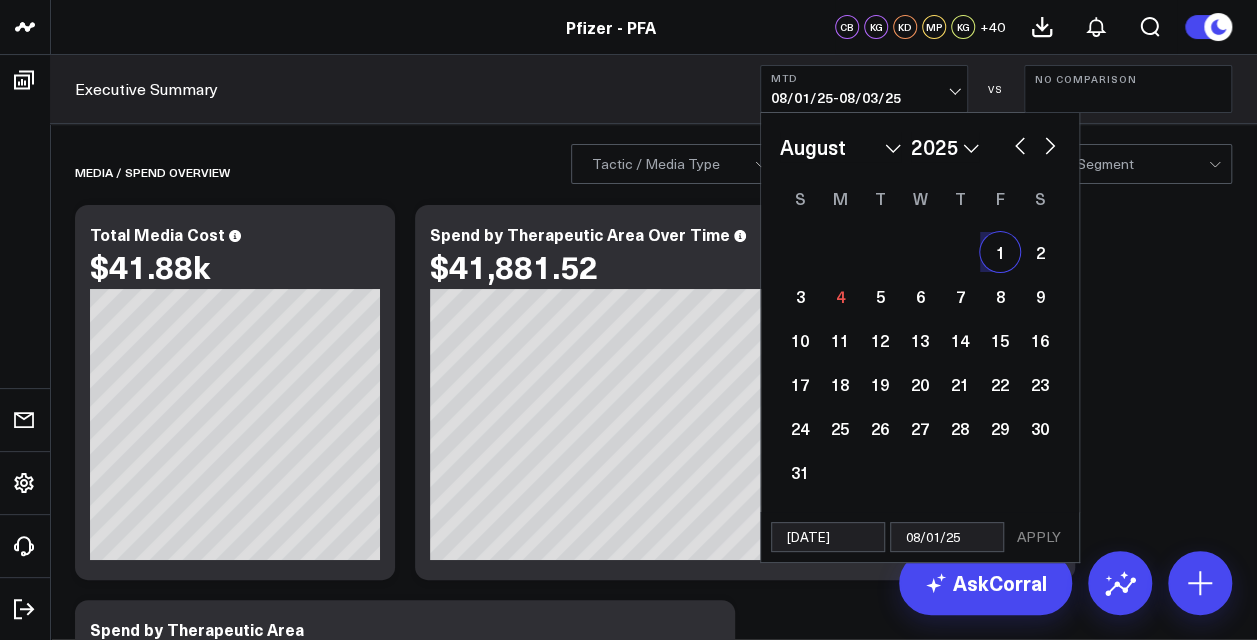 select on "7" 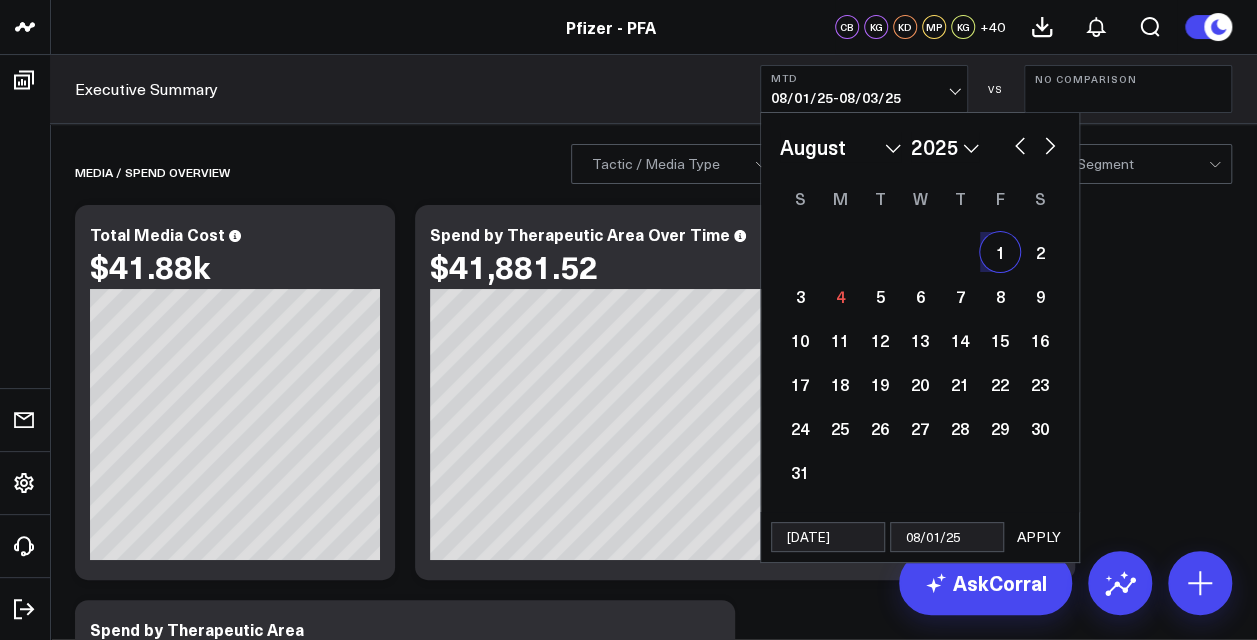 click on "APPLY" at bounding box center (1039, 537) 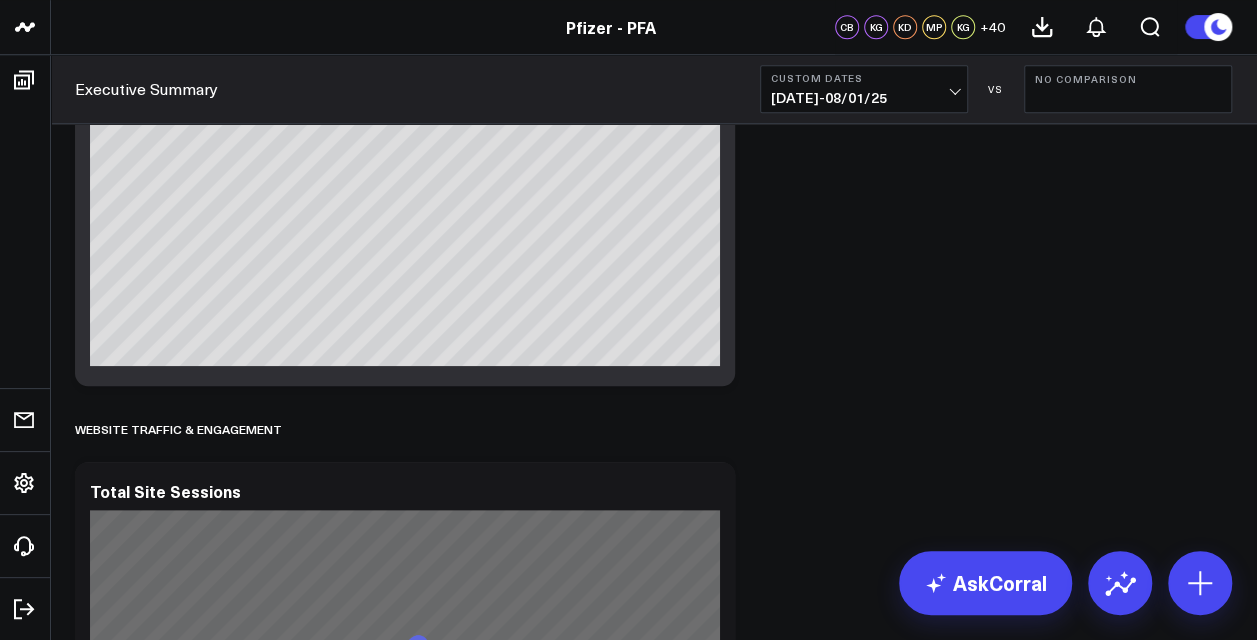scroll, scrollTop: 873, scrollLeft: 0, axis: vertical 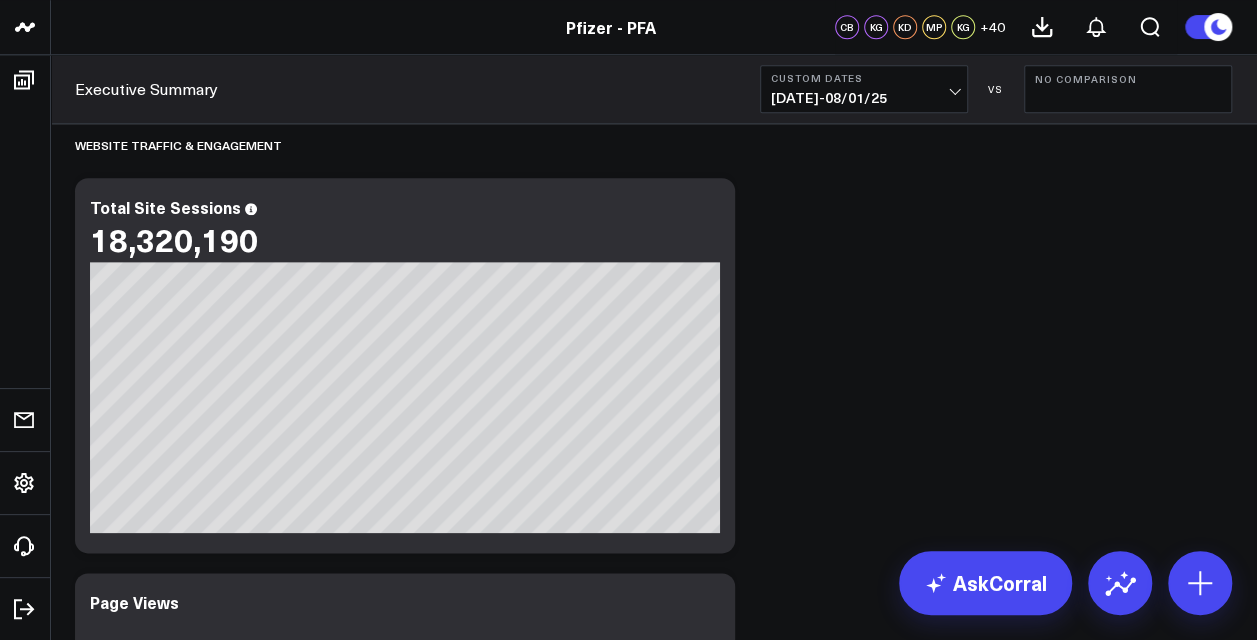 click on "Media / Spend Overview Modify via AI Copy link to widget Ask support Remove Create linked copy Executive Summary Executive Summary v2 Product Product Summary OKRs 5.2 Release OKRs Homepage Health Questionnaires COVID-19 / Respiratory Menopause Migraine mTOQ Vaccines Prescription Savings Education Articles Media Performance Website Website HVA Performance Site Experience / DXA Telehealth & Pharmacy Prescription Delivery - Alto Telehealth - UpScript Crossix Crossix Visitor Profiles Crossix Conversion Events Essence Data Freshness Duplicate to Executive Summary Executive Summary v2 Product Product Summary OKRs 5.2 Release OKRs Homepage Health Questionnaires COVID-19 / Respiratory Menopause Migraine mTOQ Vaccines Prescription Savings Education Articles Media Performance Website Website HVA Performance Site Experience / DXA Telehealth & Pharmacy Prescription Delivery - Alto Telehealth - UpScript Crossix Crossix Visitor Profiles Crossix Conversion Events Essence Data Freshness Move to Executive Summary Product OKRs" at bounding box center [653, 3948] 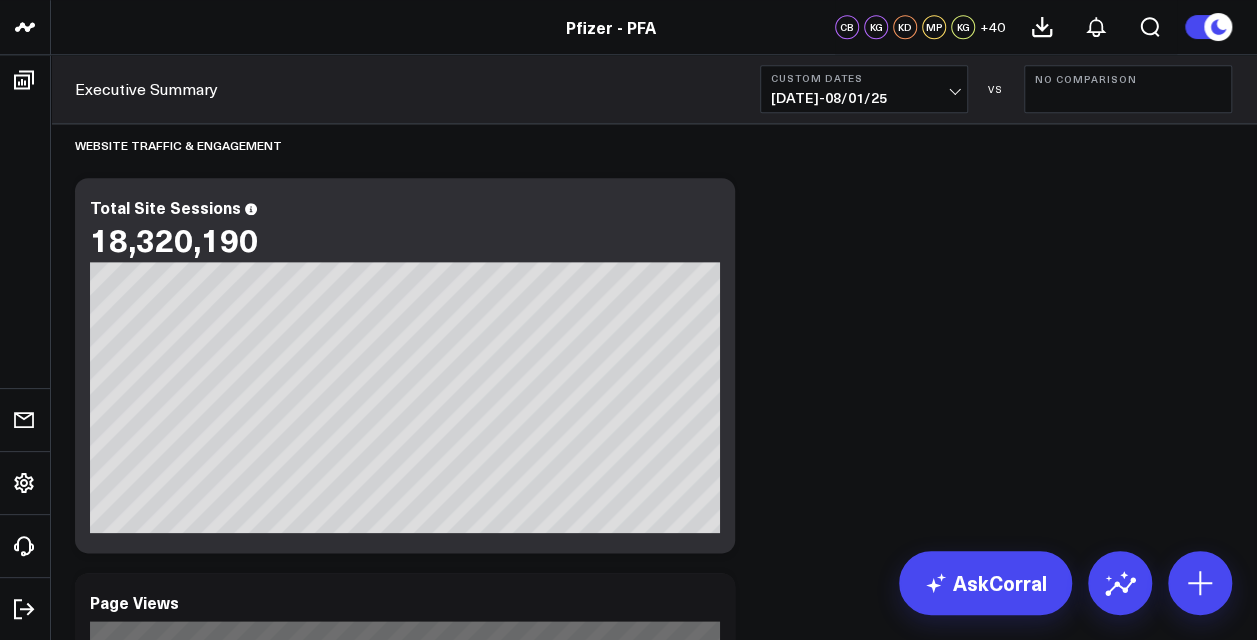 scroll, scrollTop: 927, scrollLeft: 0, axis: vertical 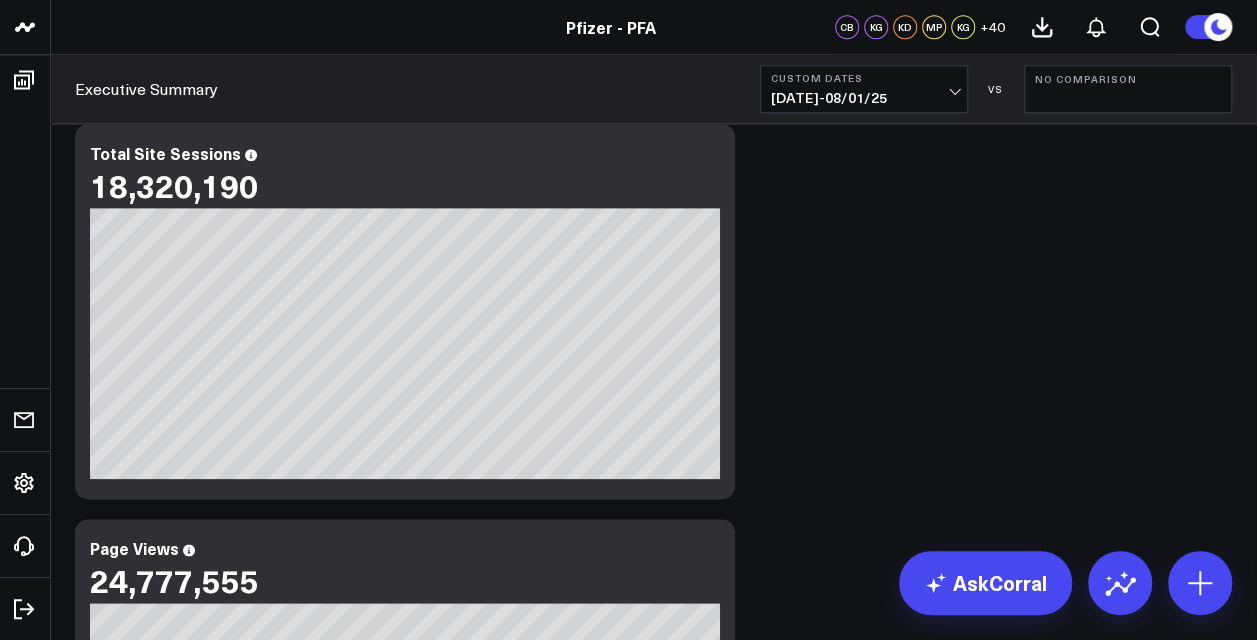click on "Media / Spend Overview Modify via AI Copy link to widget Ask support Remove Create linked copy Executive Summary Executive Summary v2 Product Product Summary OKRs 5.2 Release OKRs Homepage Health Questionnaires COVID-19 / Respiratory Menopause Migraine mTOQ Vaccines Prescription Savings Education Articles Media Performance Website Website HVA Performance Site Experience / DXA Telehealth & Pharmacy Prescription Delivery - Alto Telehealth - UpScript Crossix Crossix Visitor Profiles Crossix Conversion Events Essence Data Freshness Duplicate to Executive Summary Executive Summary v2 Product Product Summary OKRs 5.2 Release OKRs Homepage Health Questionnaires COVID-19 / Respiratory Menopause Migraine mTOQ Vaccines Prescription Savings Education Articles Media Performance Website Website HVA Performance Site Experience / DXA Telehealth & Pharmacy Prescription Delivery - Alto Telehealth - UpScript Crossix Crossix Visitor Profiles Crossix Conversion Events Essence Data Freshness Move to Executive Summary Product OKRs" at bounding box center (653, 3894) 